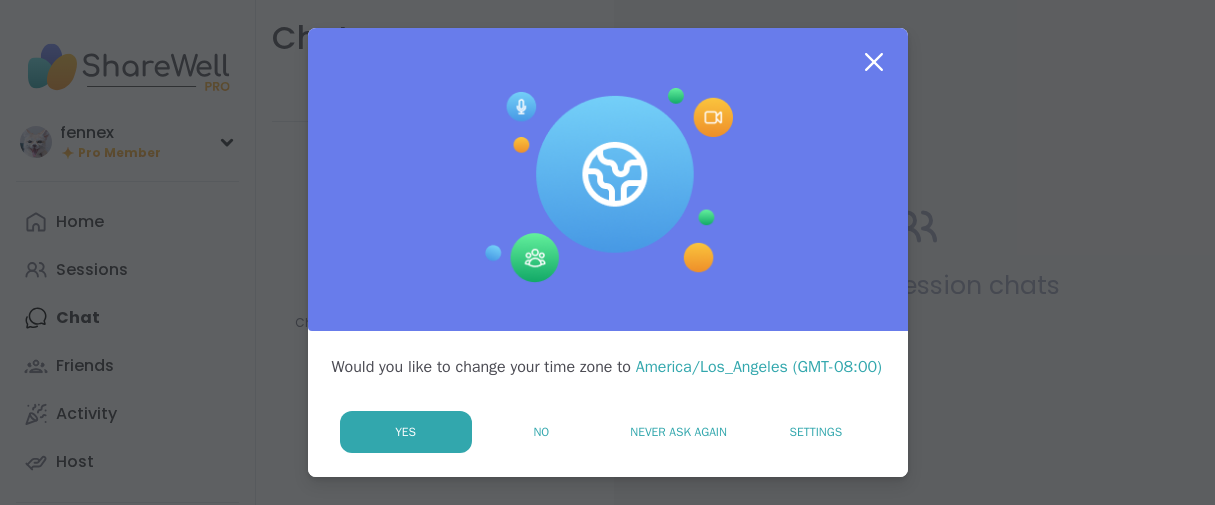 scroll, scrollTop: 0, scrollLeft: 0, axis: both 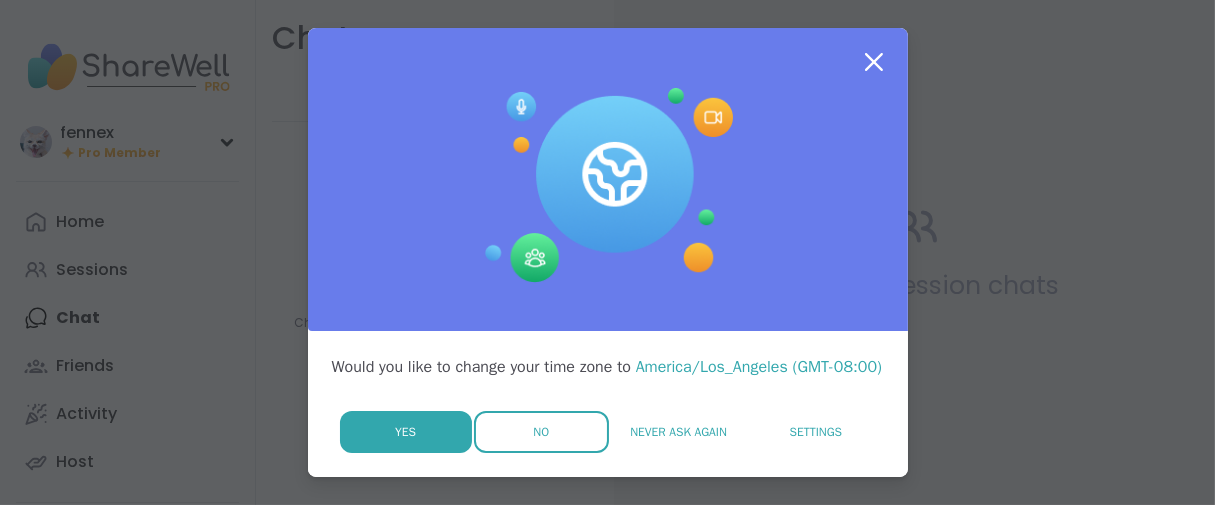 click on "No" at bounding box center (541, 432) 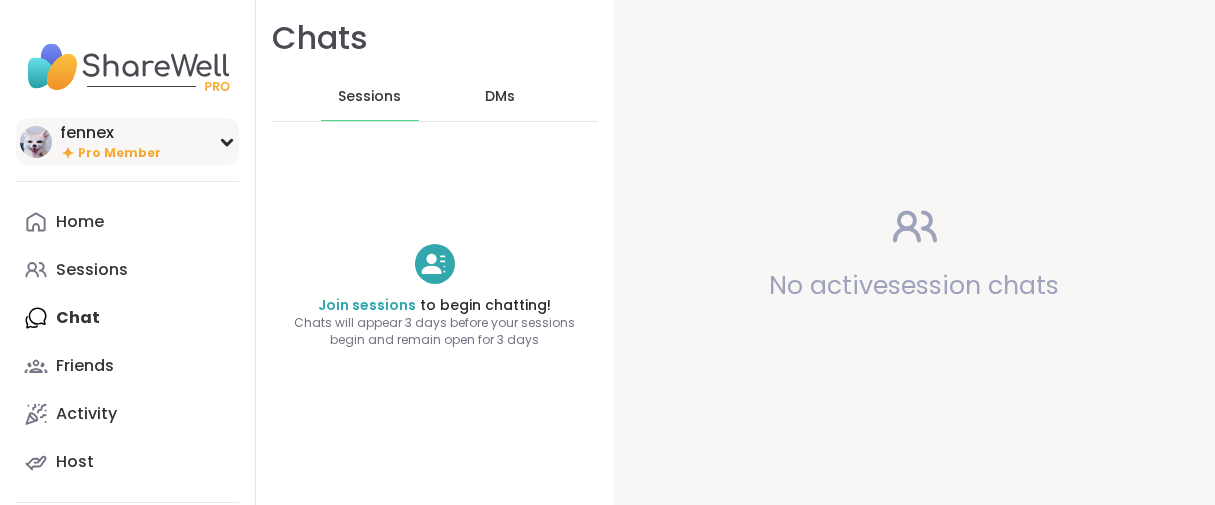 scroll, scrollTop: 0, scrollLeft: 0, axis: both 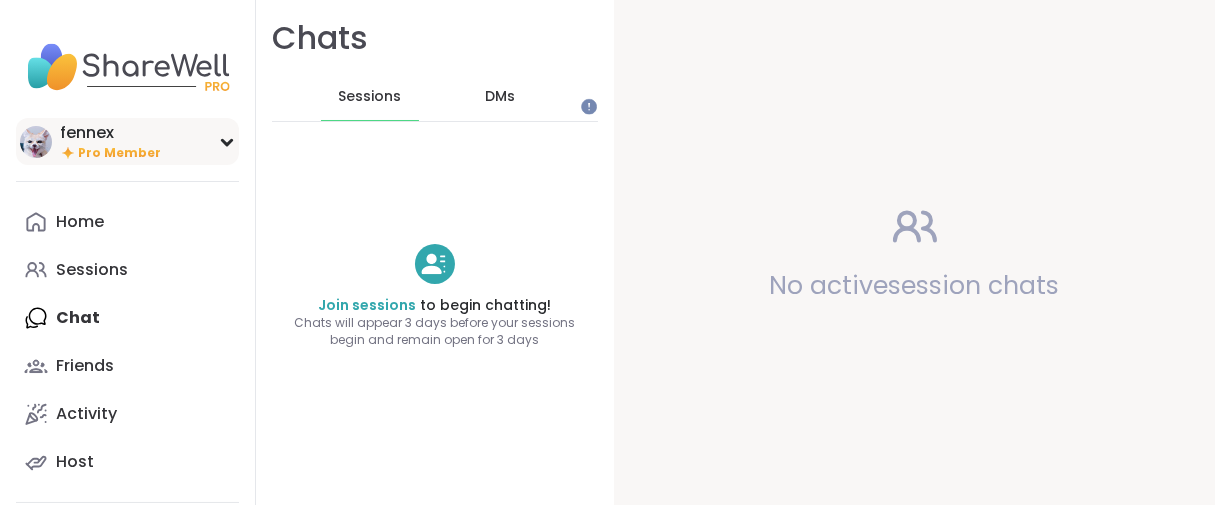click on "Pro Member" at bounding box center (119, 153) 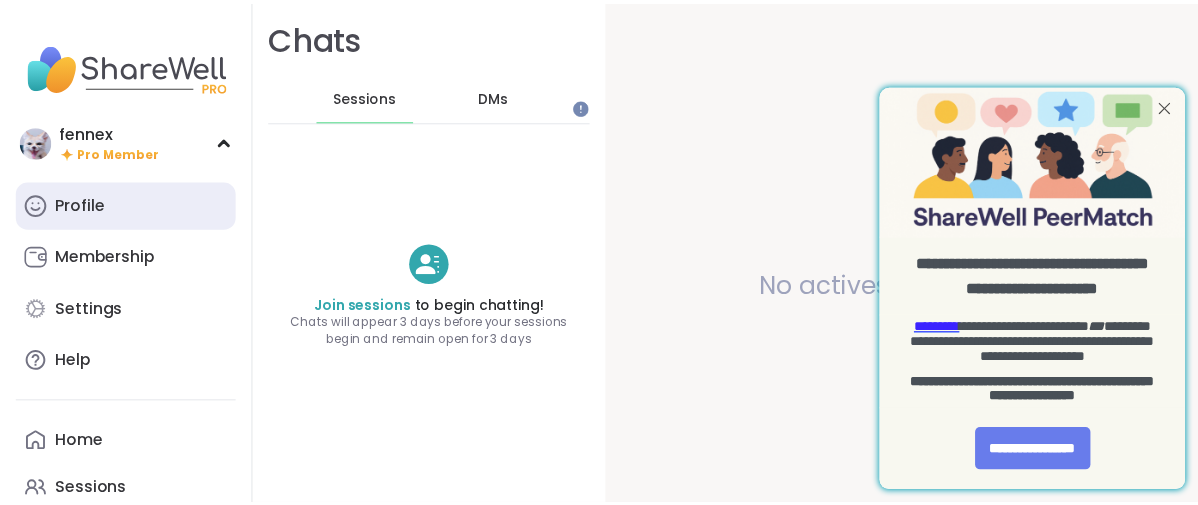 scroll, scrollTop: 0, scrollLeft: 0, axis: both 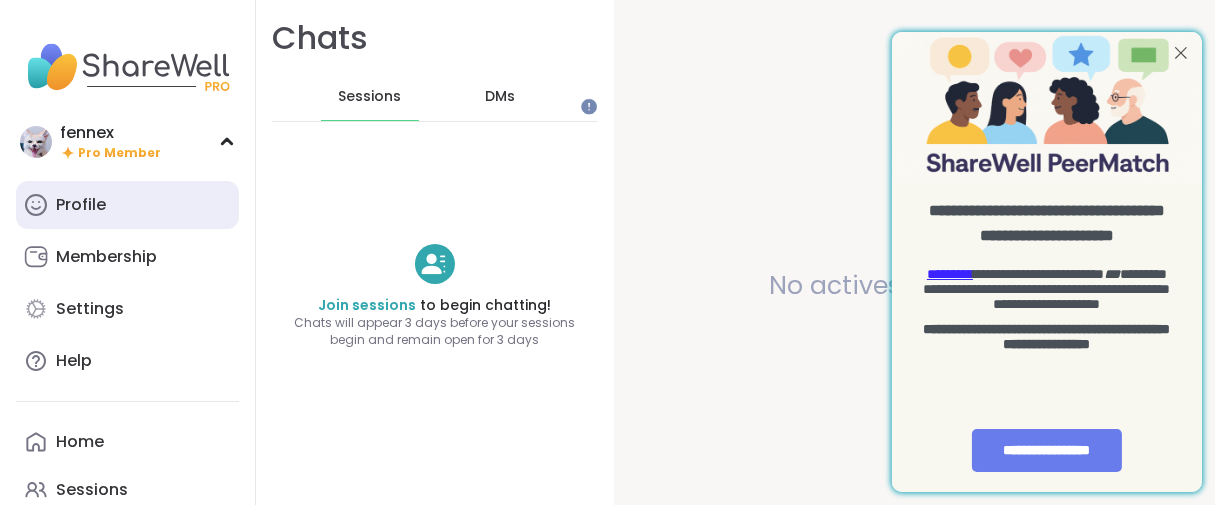 click on "Profile" at bounding box center (81, 205) 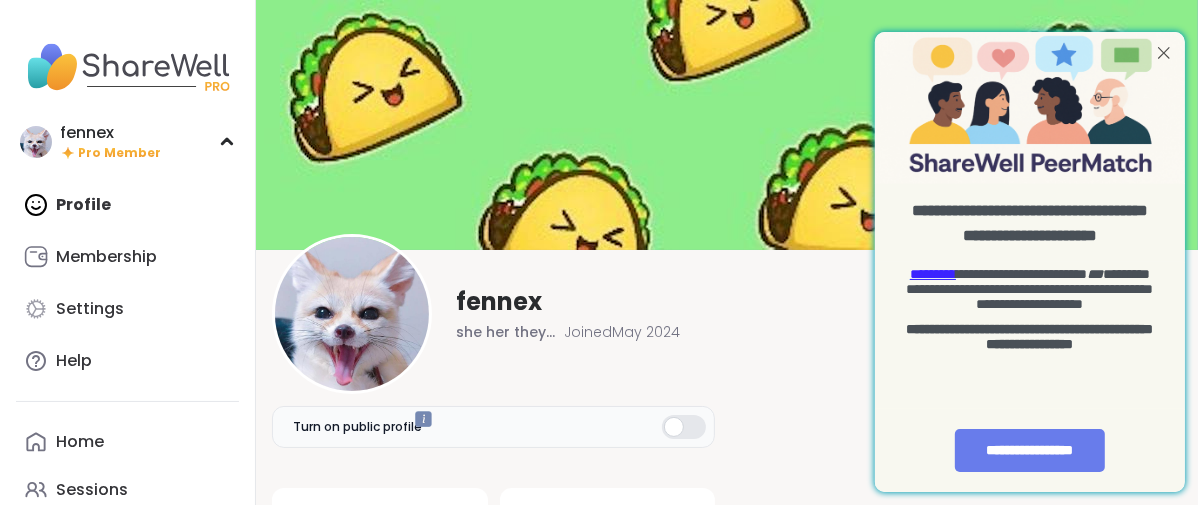 scroll, scrollTop: 0, scrollLeft: 0, axis: both 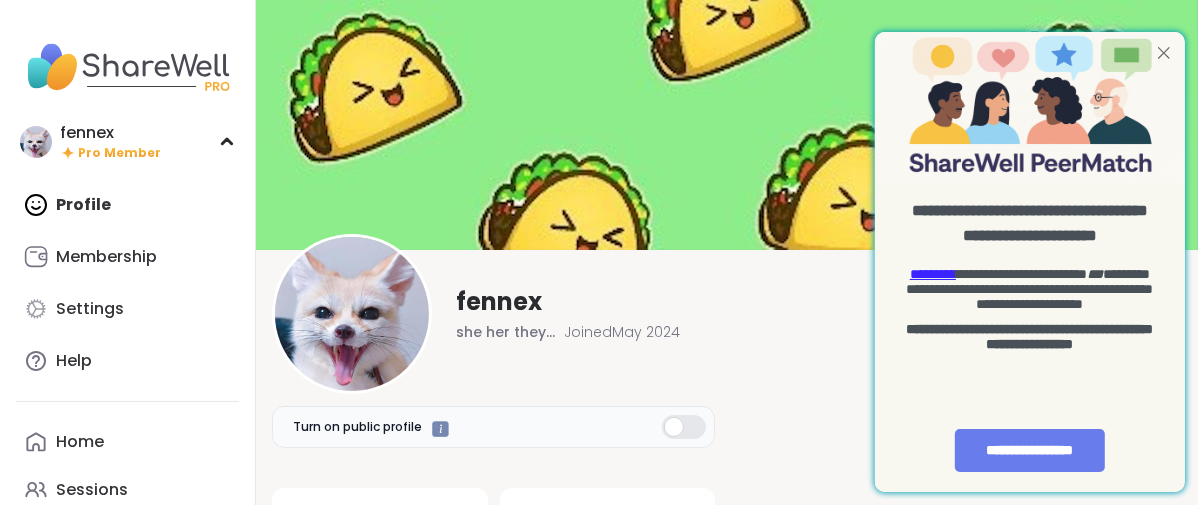 click at bounding box center (1163, 53) 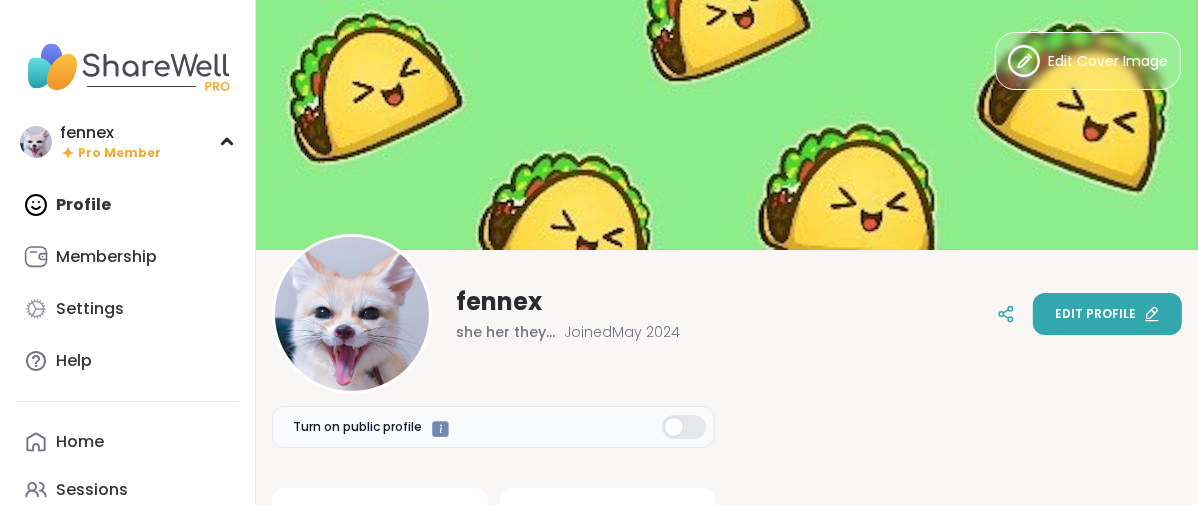 click on "Edit profile" at bounding box center (1095, 314) 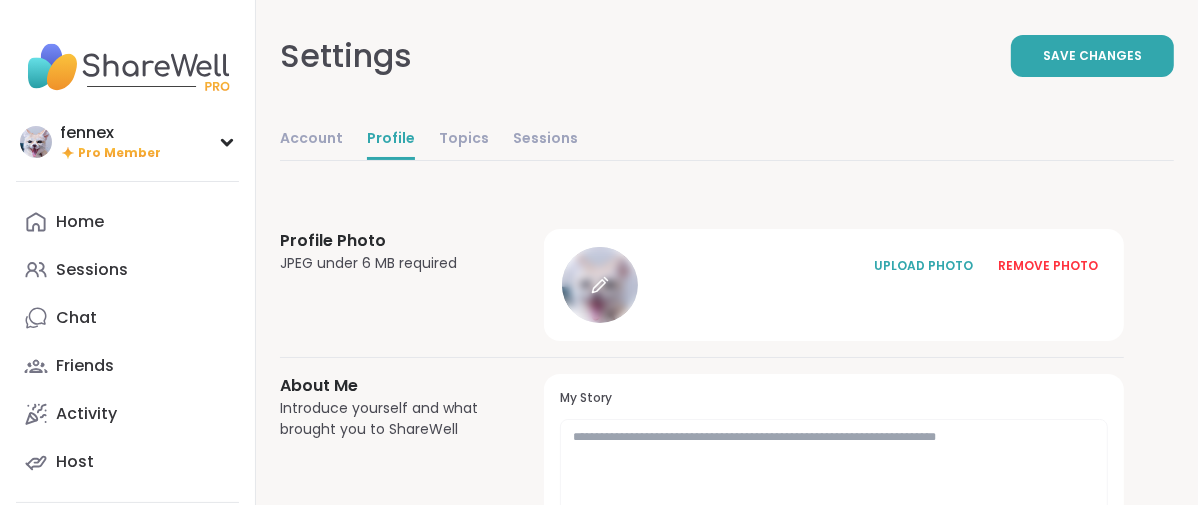 click 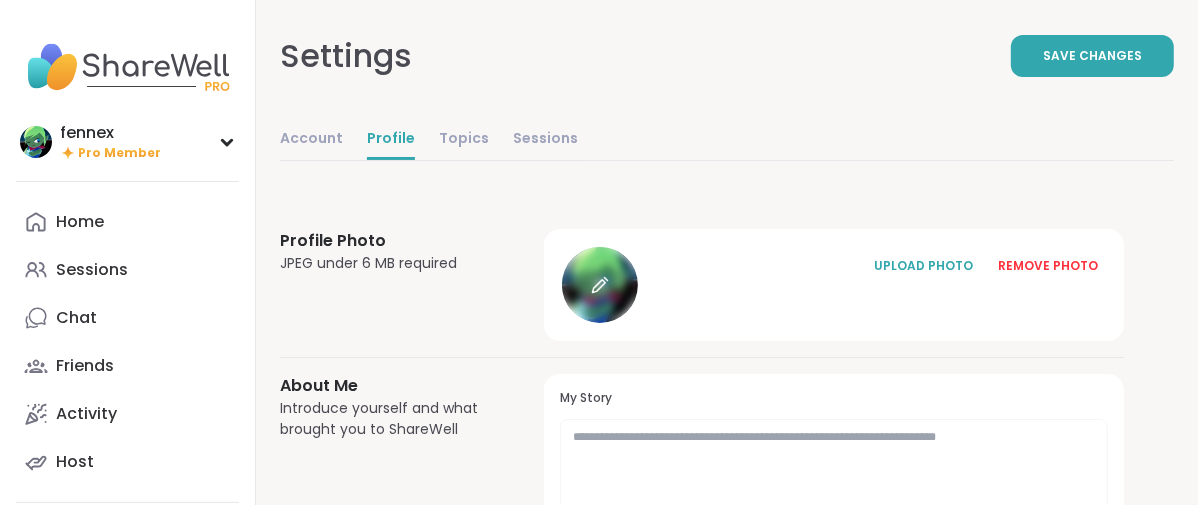 click 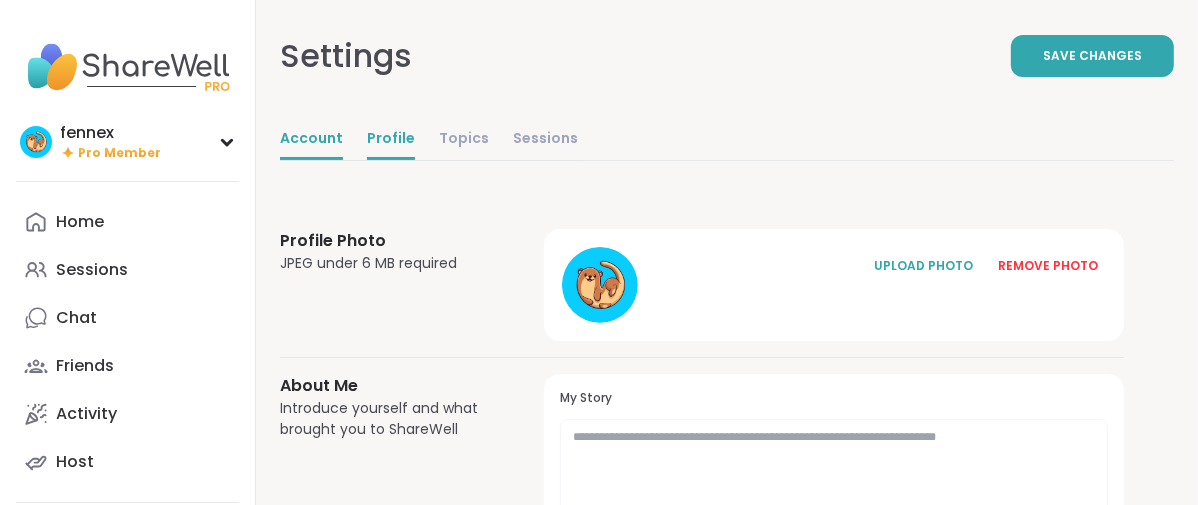 click on "Account" at bounding box center (311, 140) 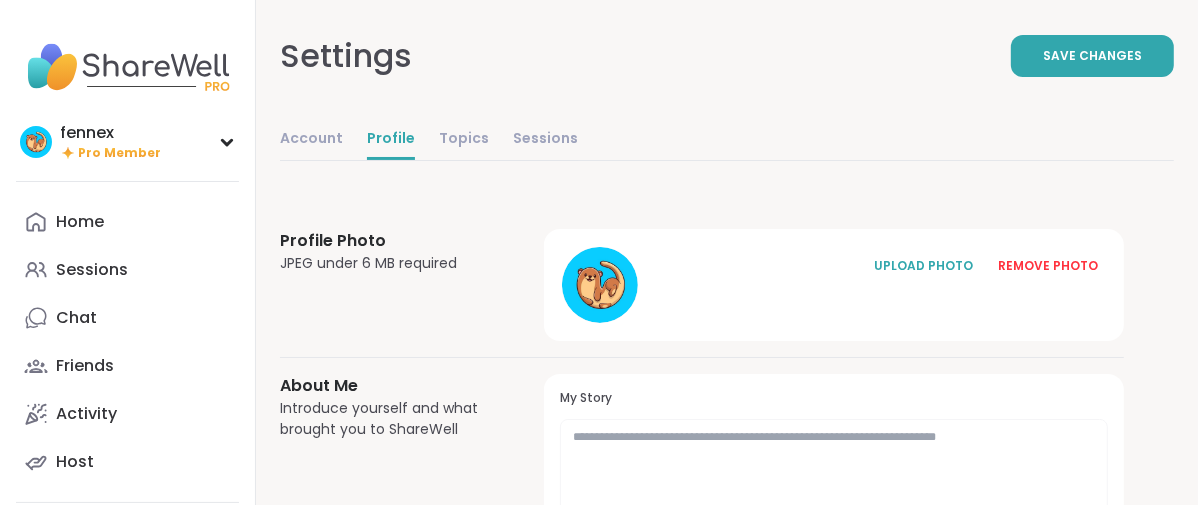 select on "**" 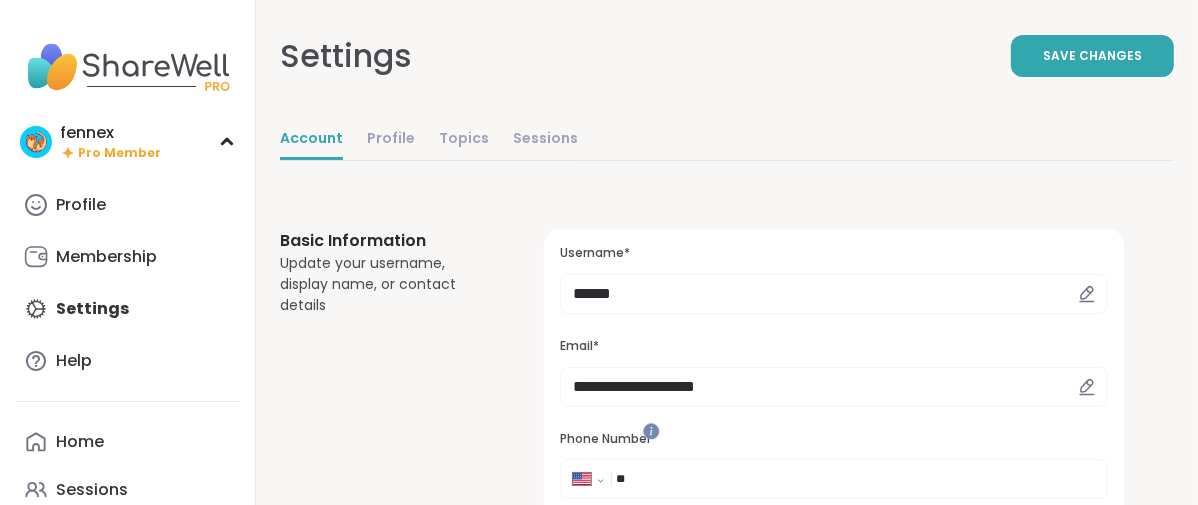 scroll, scrollTop: 0, scrollLeft: 0, axis: both 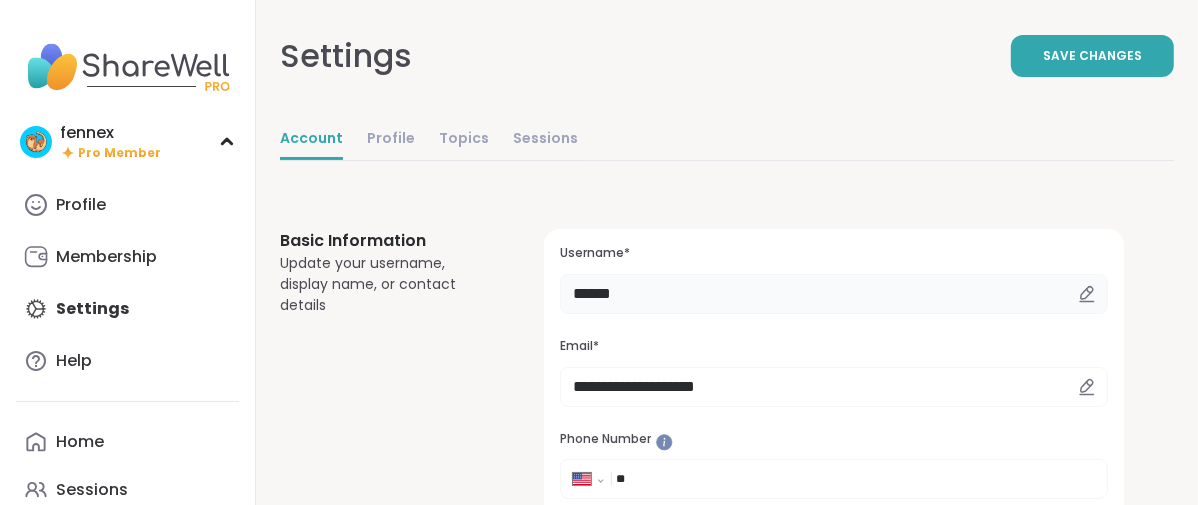 click on "******" at bounding box center [834, 294] 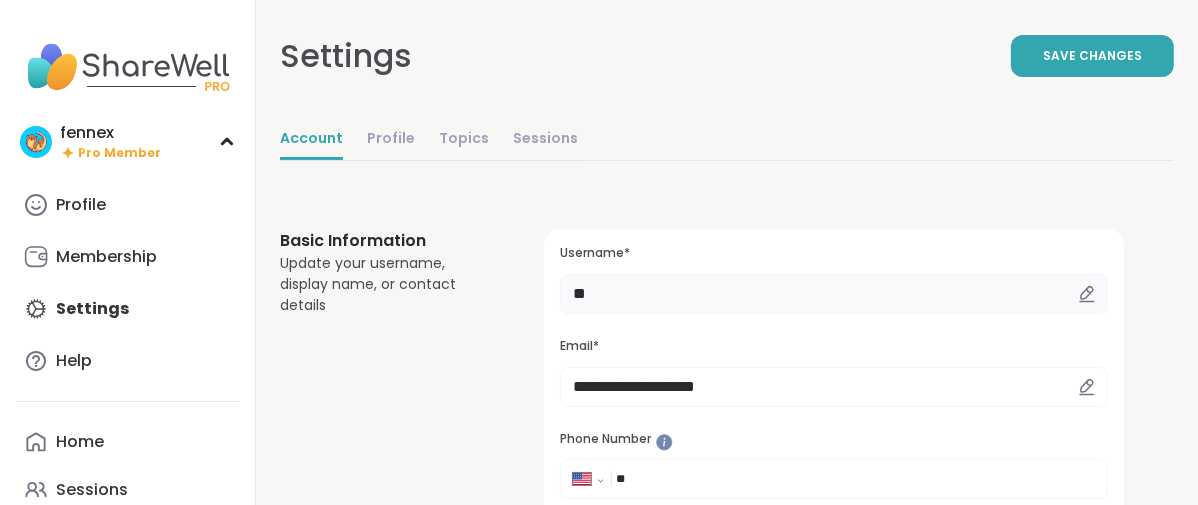 type on "*" 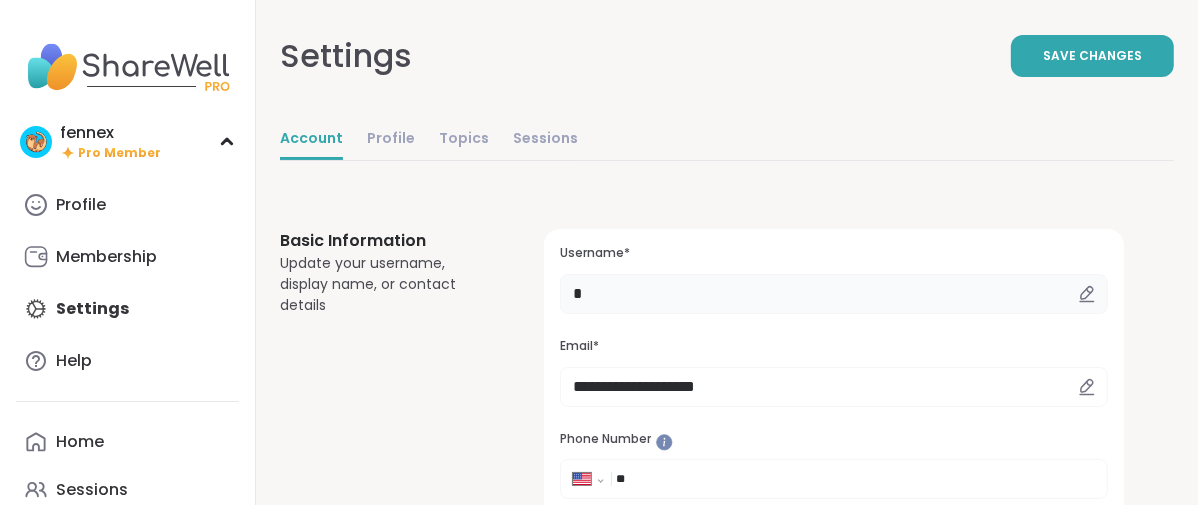 type on "*******" 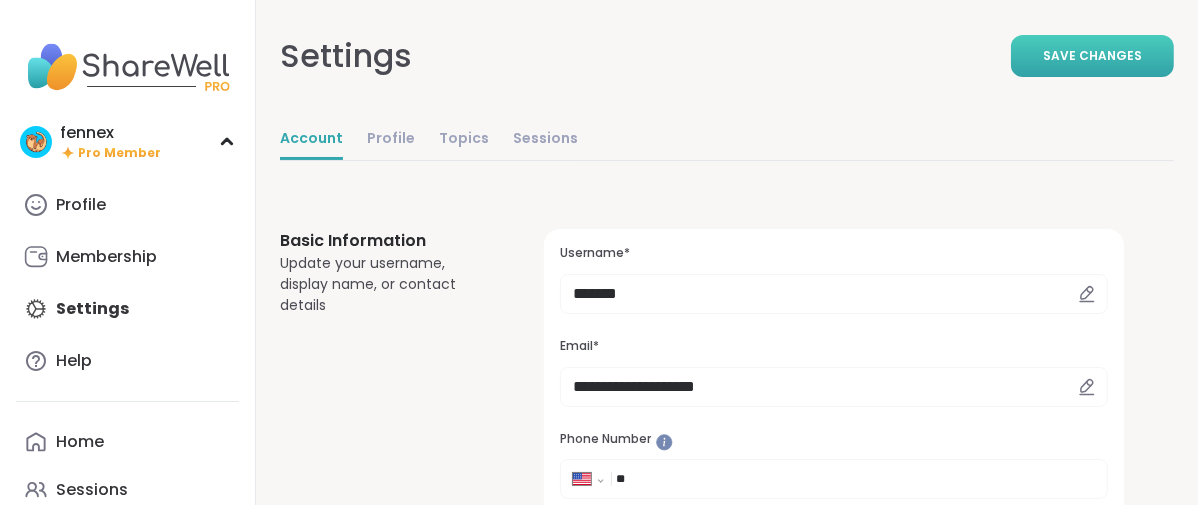 click on "Save Changes" at bounding box center (1092, 56) 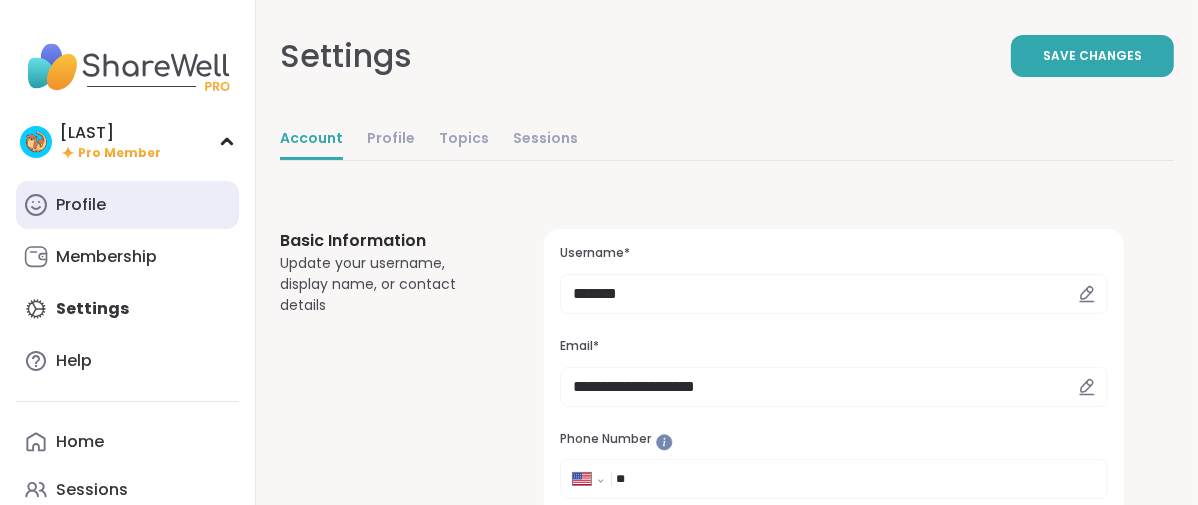 click on "Profile" at bounding box center [81, 205] 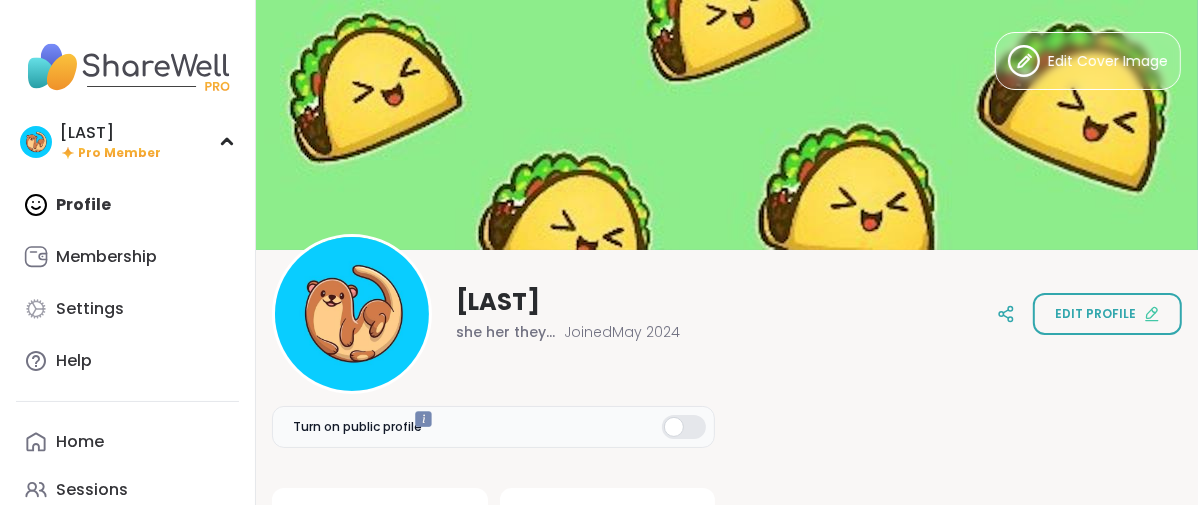 scroll, scrollTop: 0, scrollLeft: 0, axis: both 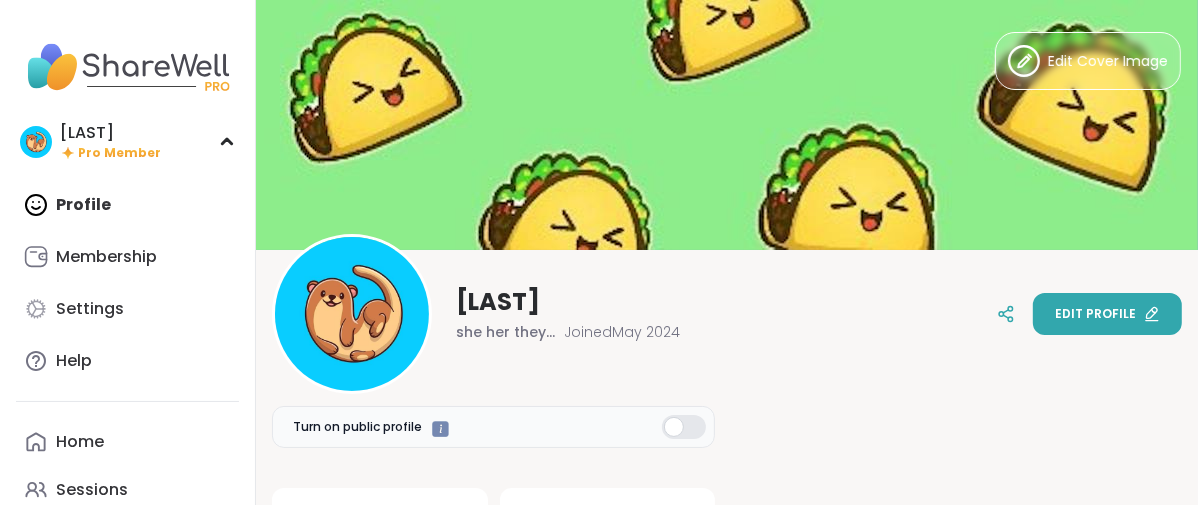 click on "Edit profile" at bounding box center (1095, 314) 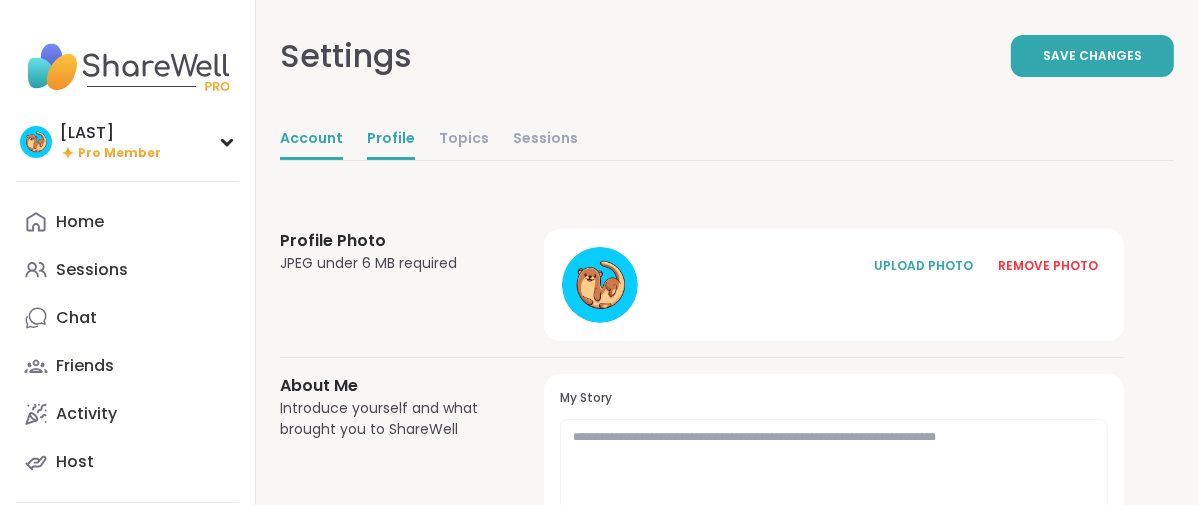 click on "Account" at bounding box center (311, 140) 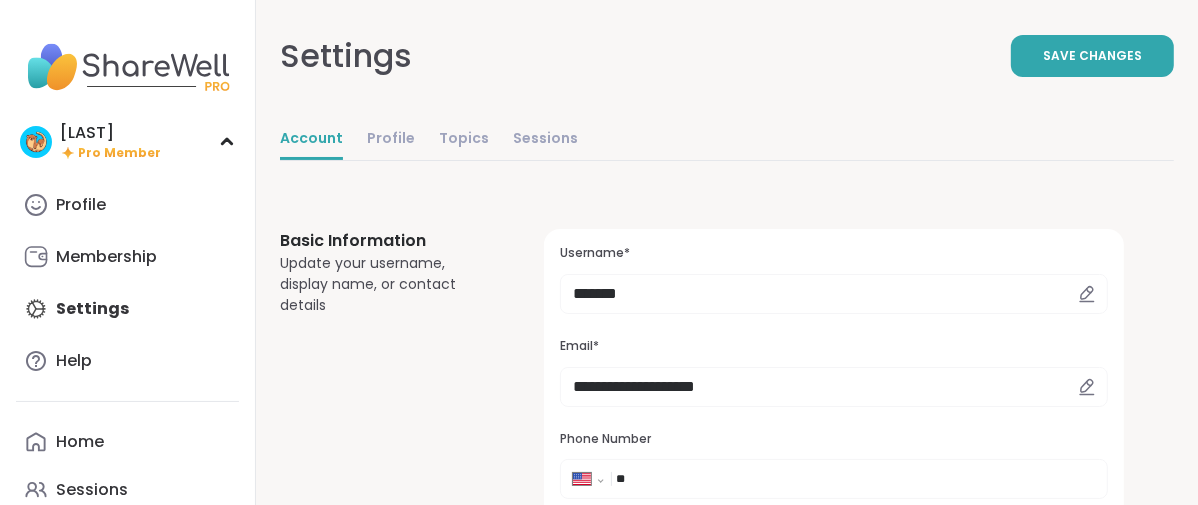 scroll, scrollTop: 0, scrollLeft: 0, axis: both 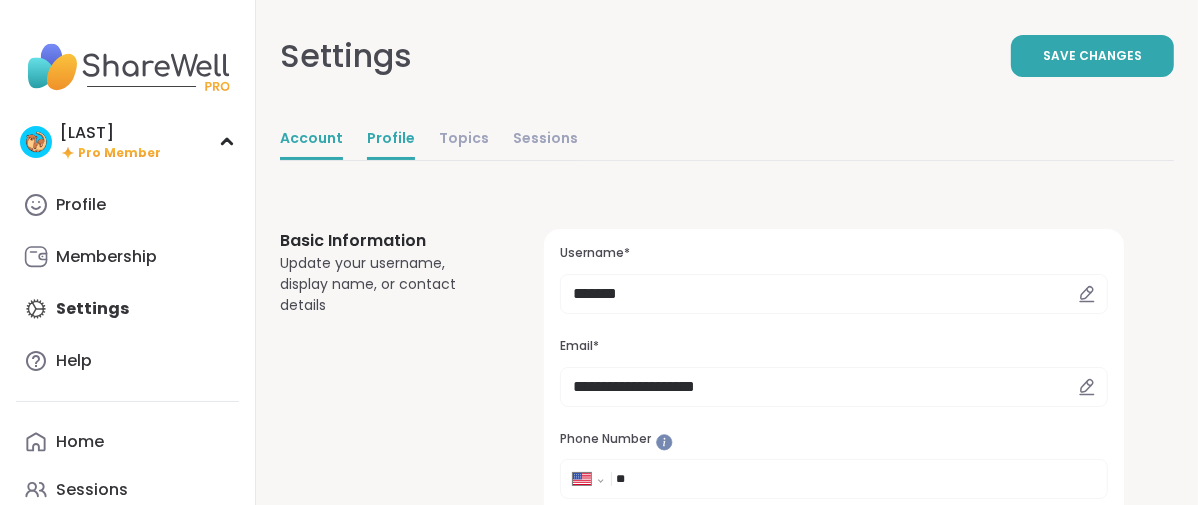 click on "Profile" at bounding box center [391, 140] 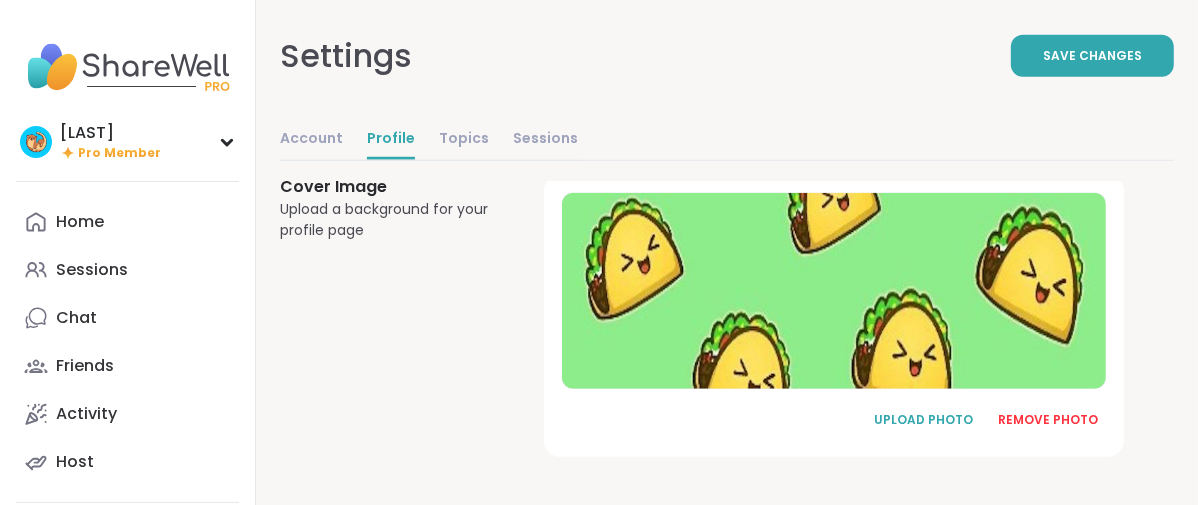 scroll, scrollTop: 1589, scrollLeft: 0, axis: vertical 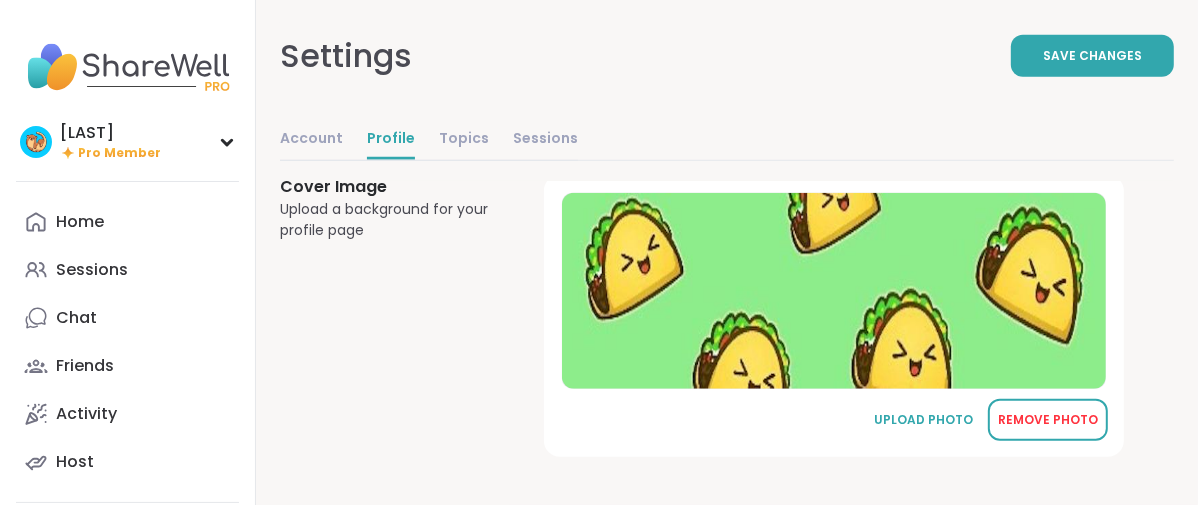 click on "REMOVE PHOTO" at bounding box center [1048, 420] 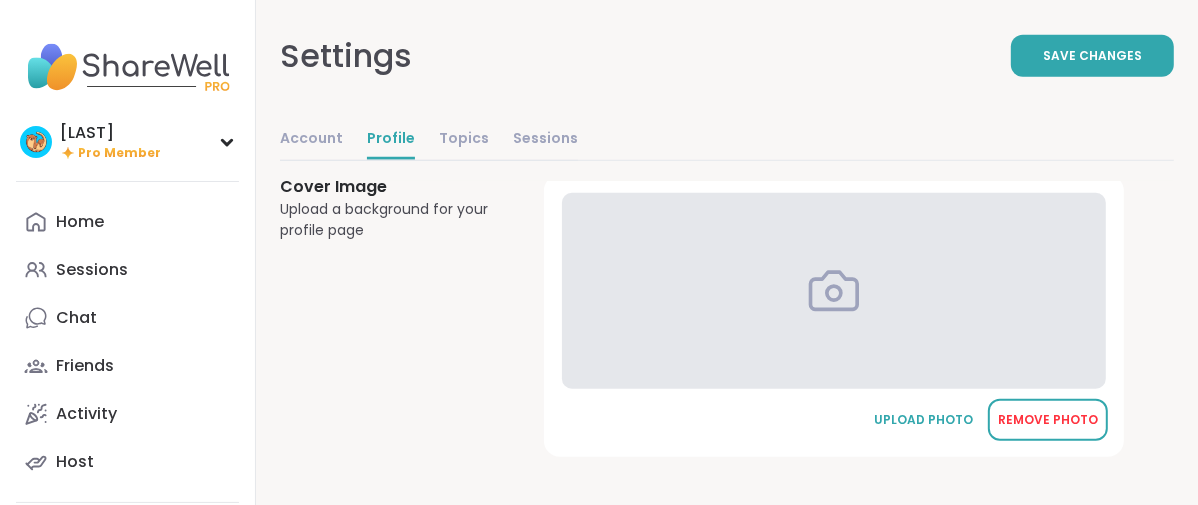 scroll, scrollTop: 1582, scrollLeft: 0, axis: vertical 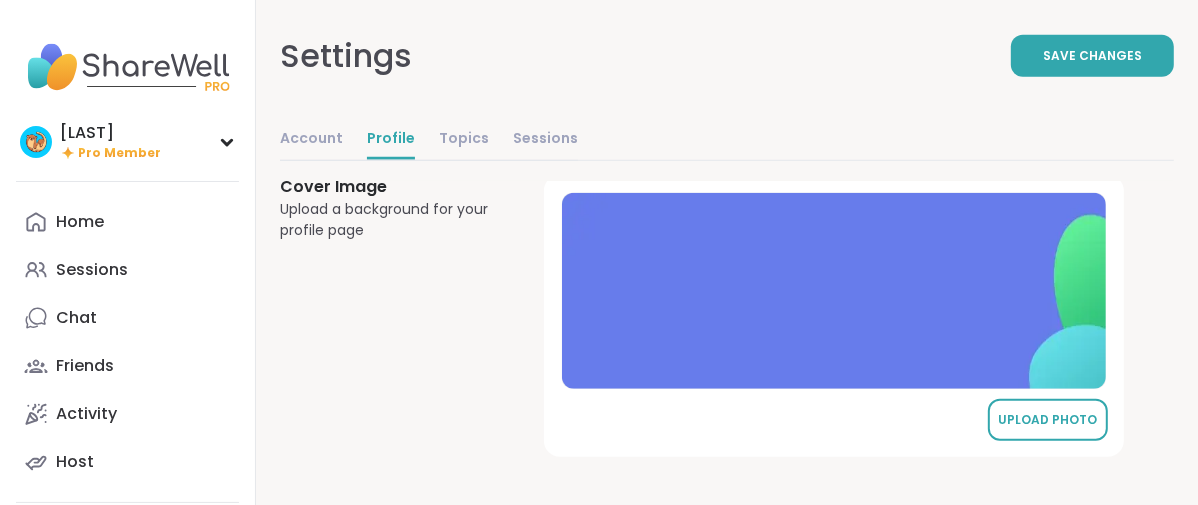 click on "UPLOAD PHOTO" at bounding box center (1048, 420) 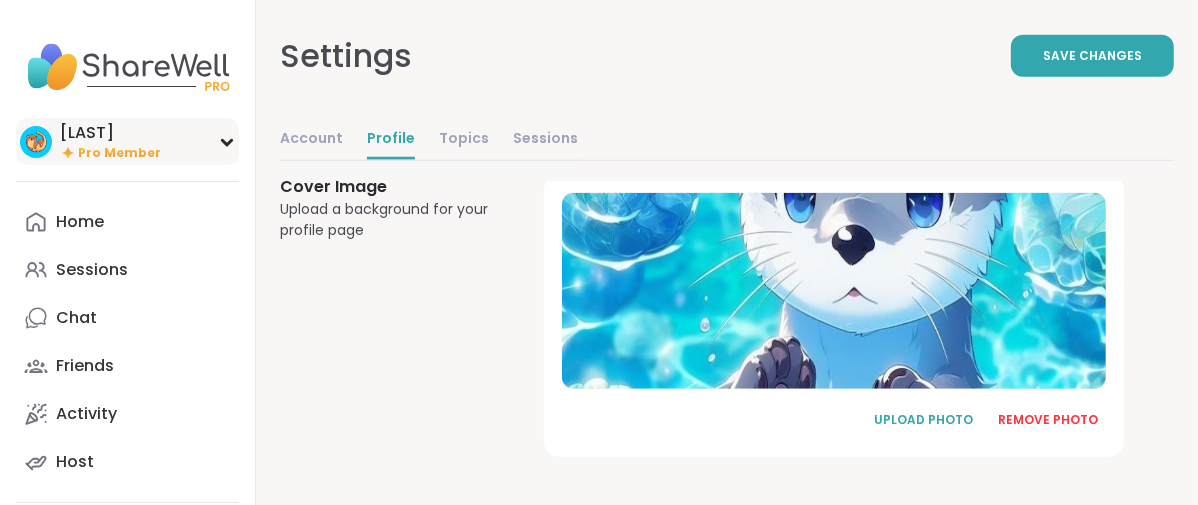 click on "Pro Member" at bounding box center (119, 153) 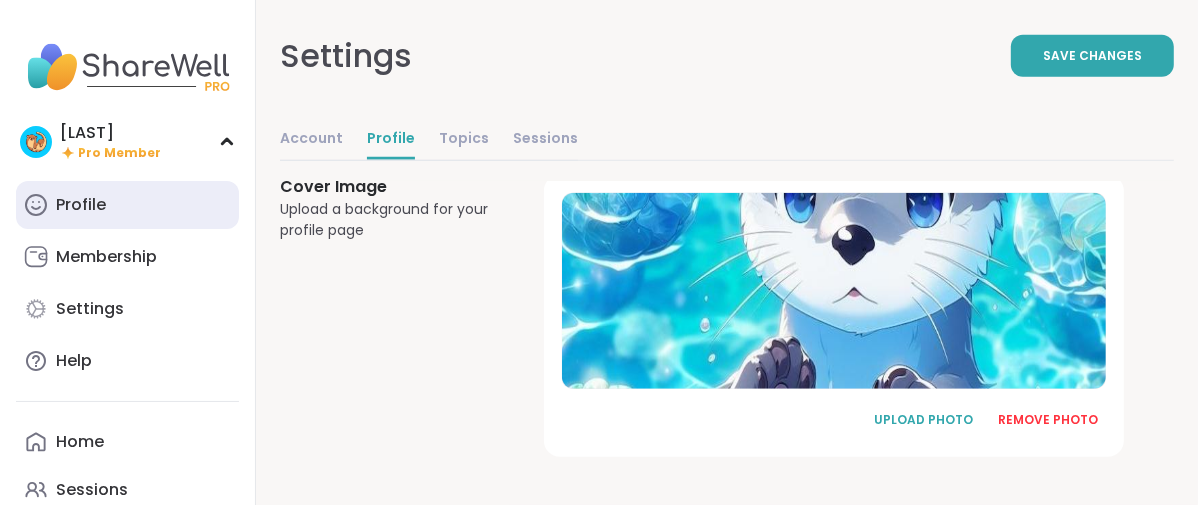click on "Profile" at bounding box center [81, 205] 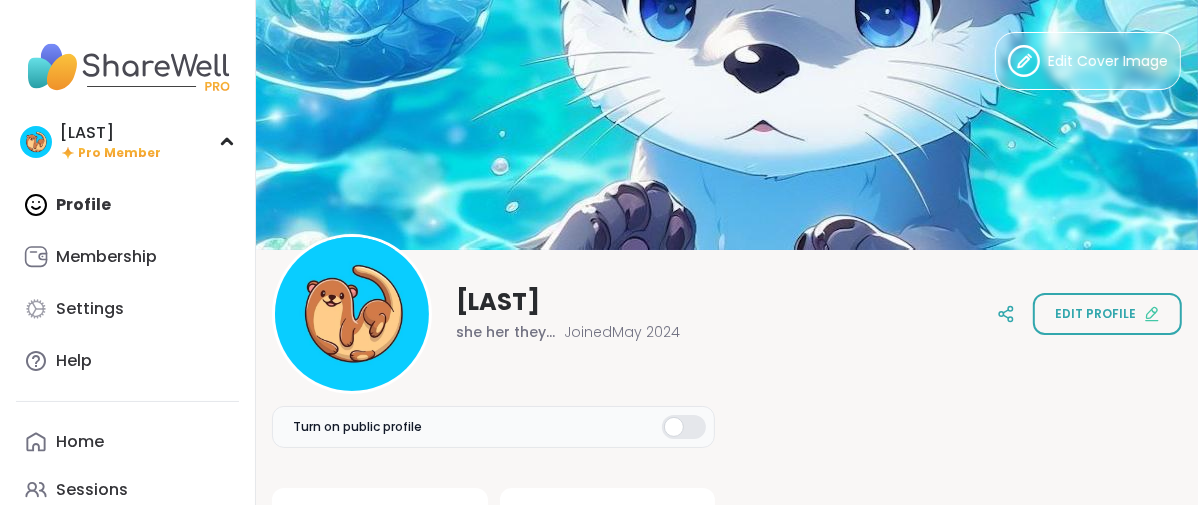 scroll, scrollTop: 0, scrollLeft: 0, axis: both 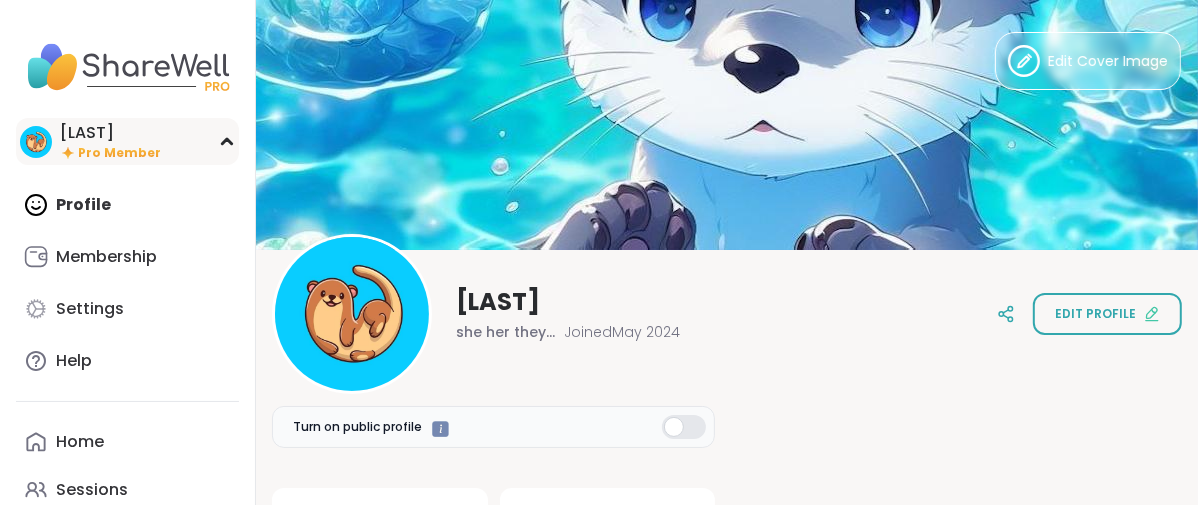 click on "[LAST]" at bounding box center [110, 133] 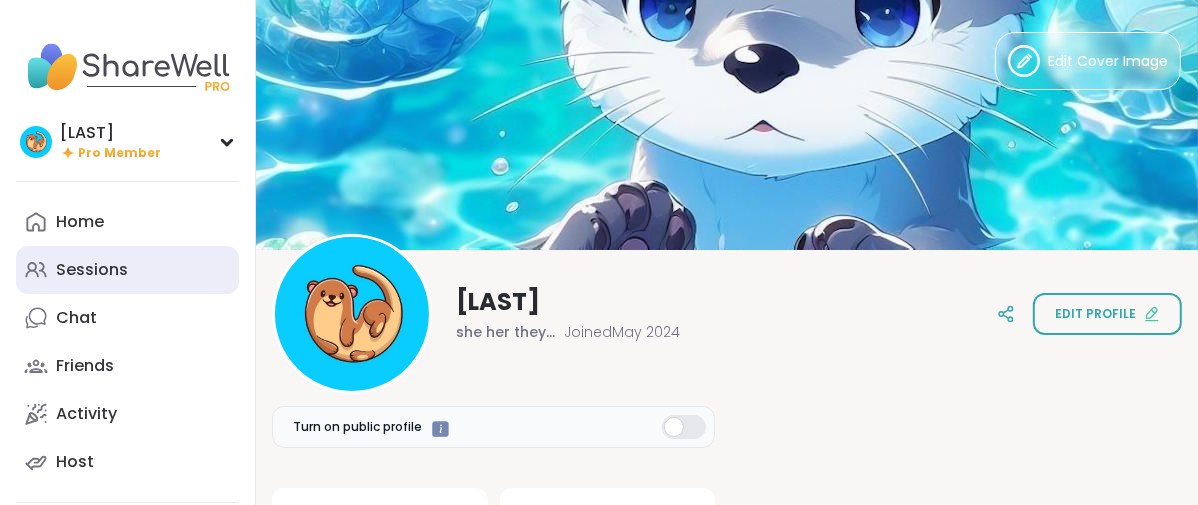 click on "Sessions" at bounding box center (92, 270) 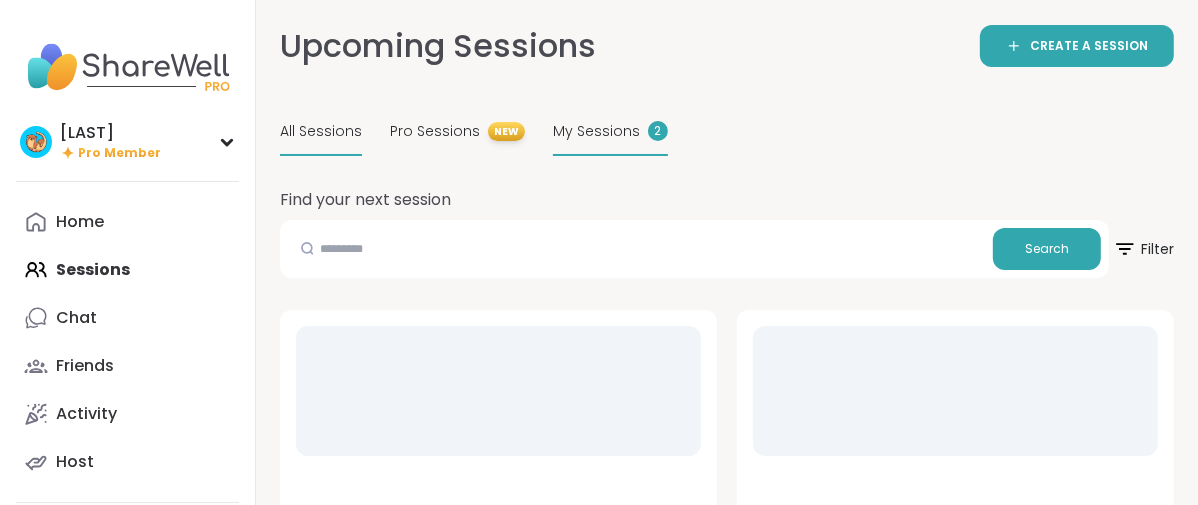 click on "My Sessions 2" at bounding box center [610, 132] 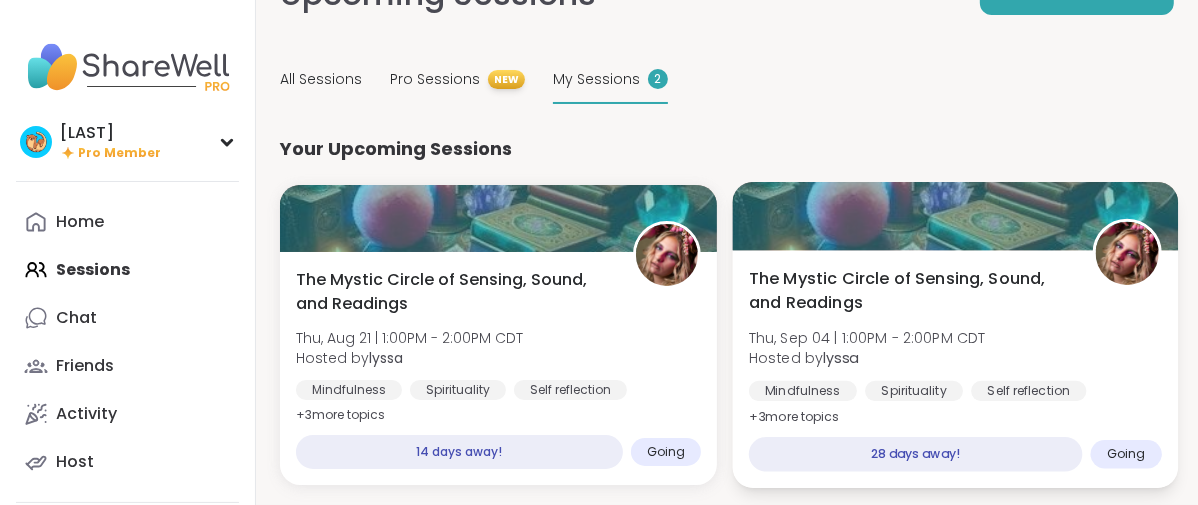 scroll, scrollTop: 92, scrollLeft: 0, axis: vertical 